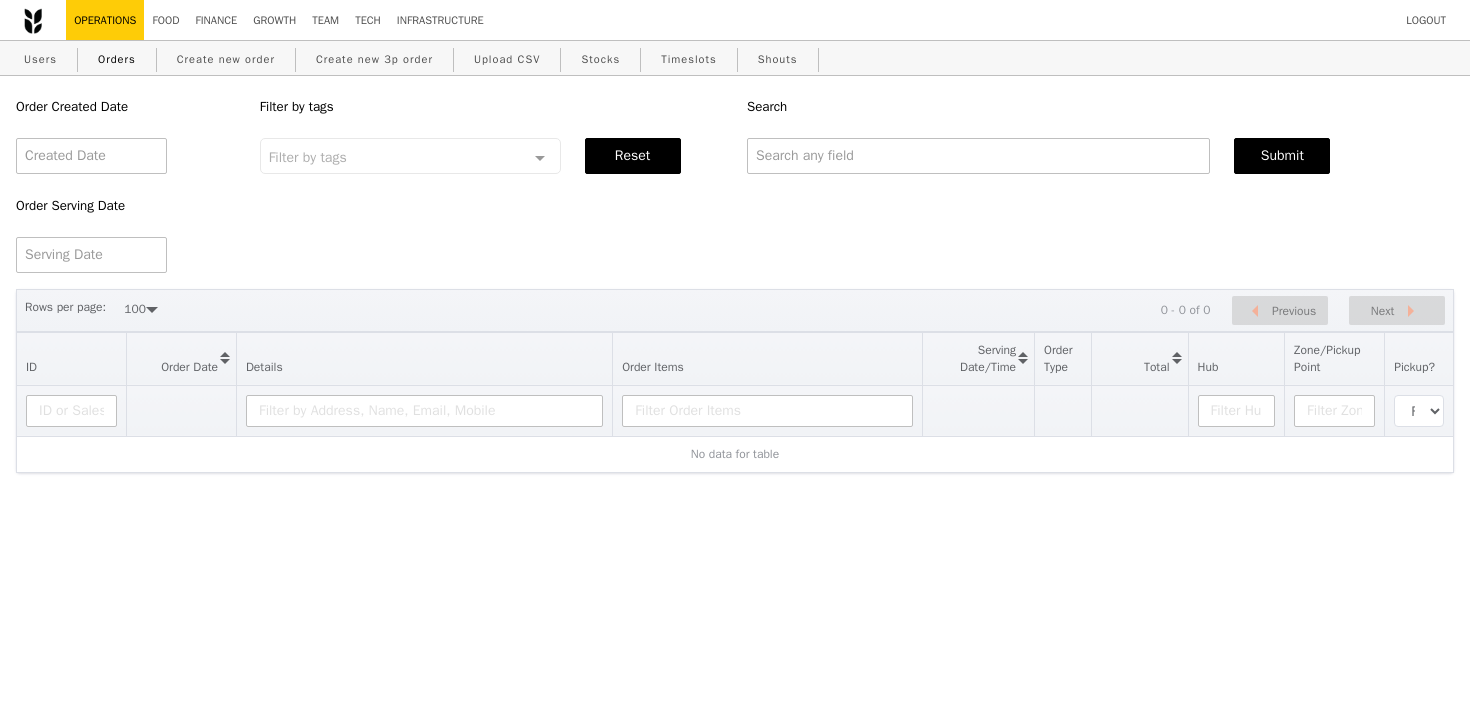 select on "100" 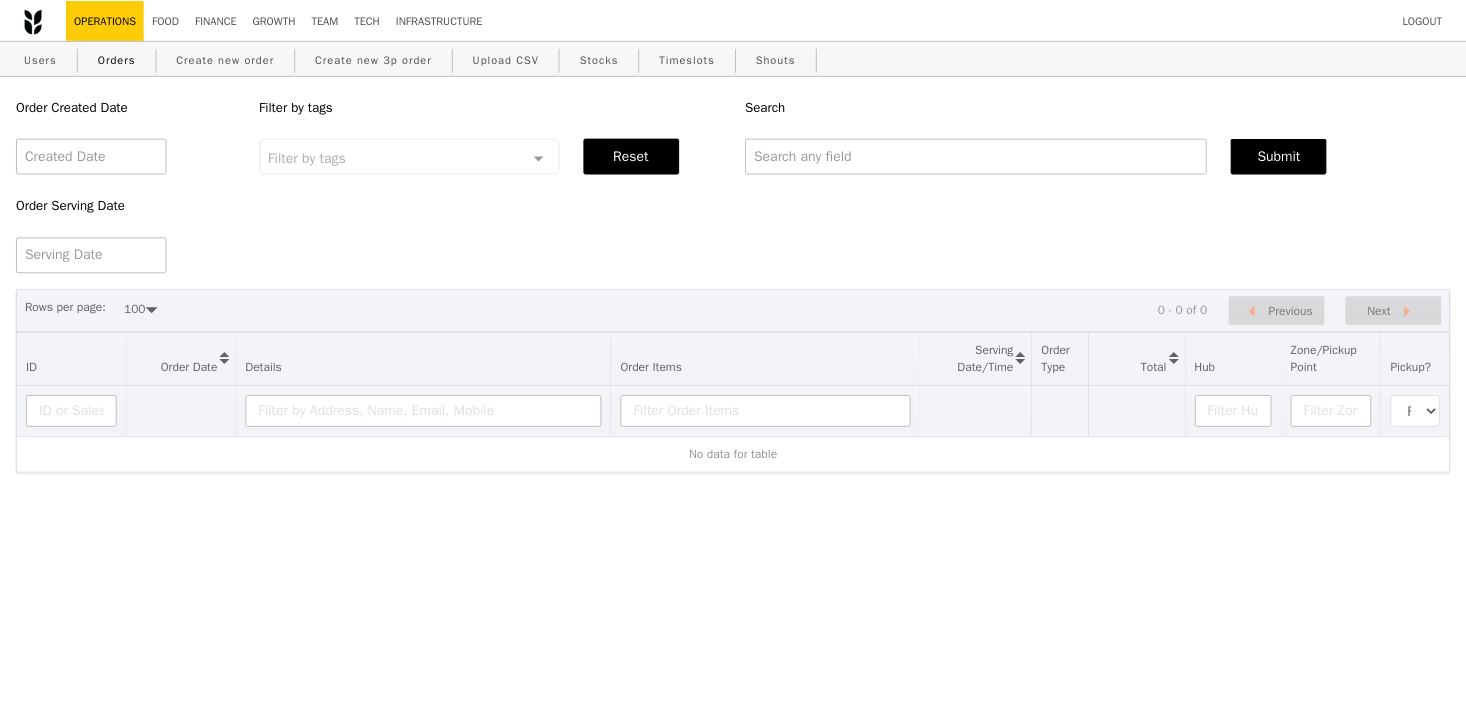 scroll, scrollTop: 0, scrollLeft: 0, axis: both 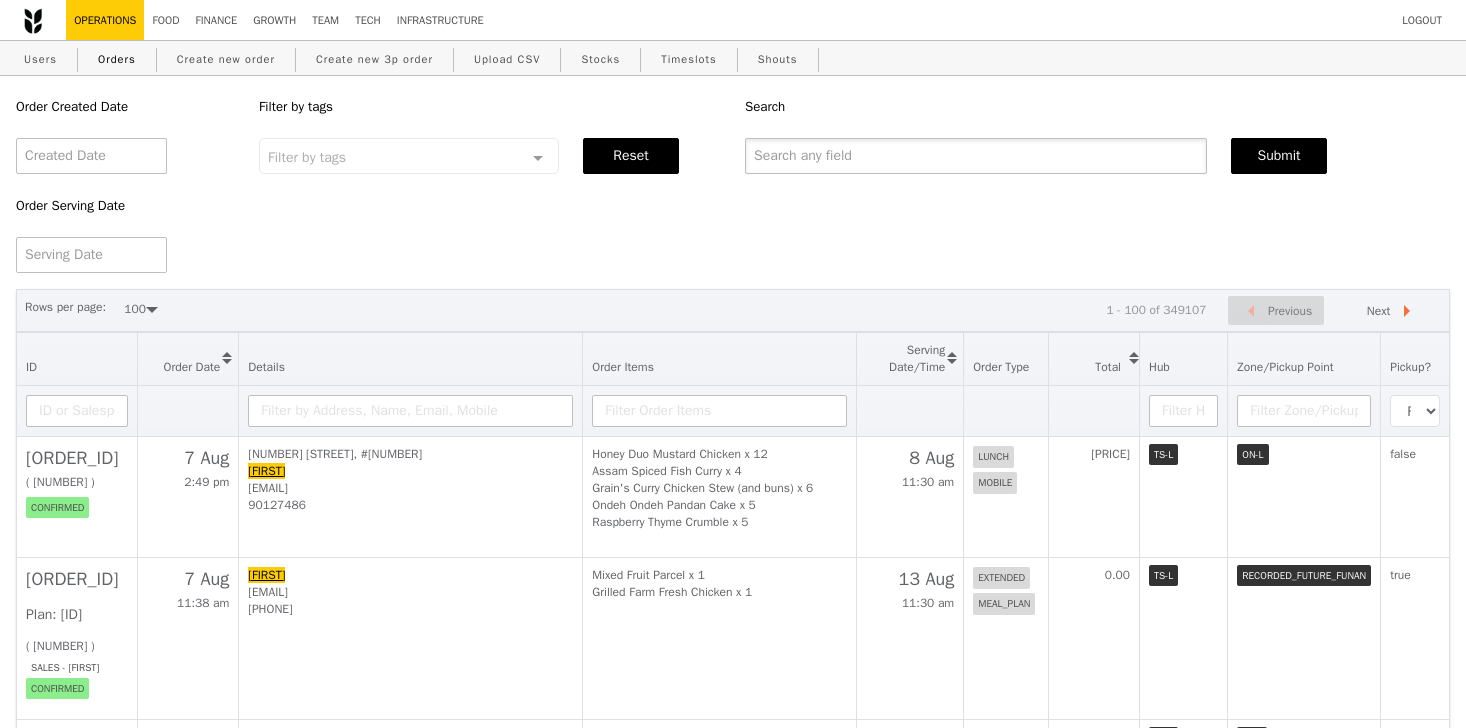 click at bounding box center [976, 156] 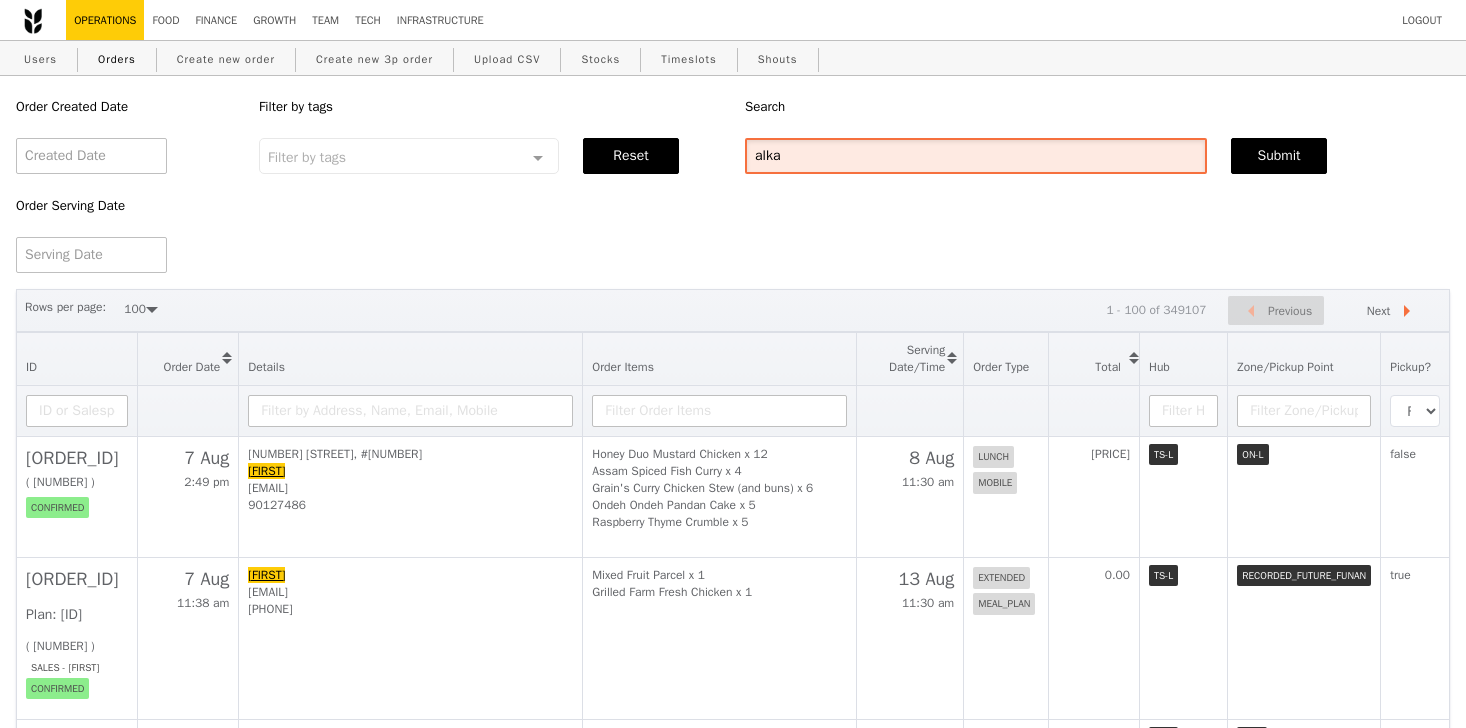 type on "alka" 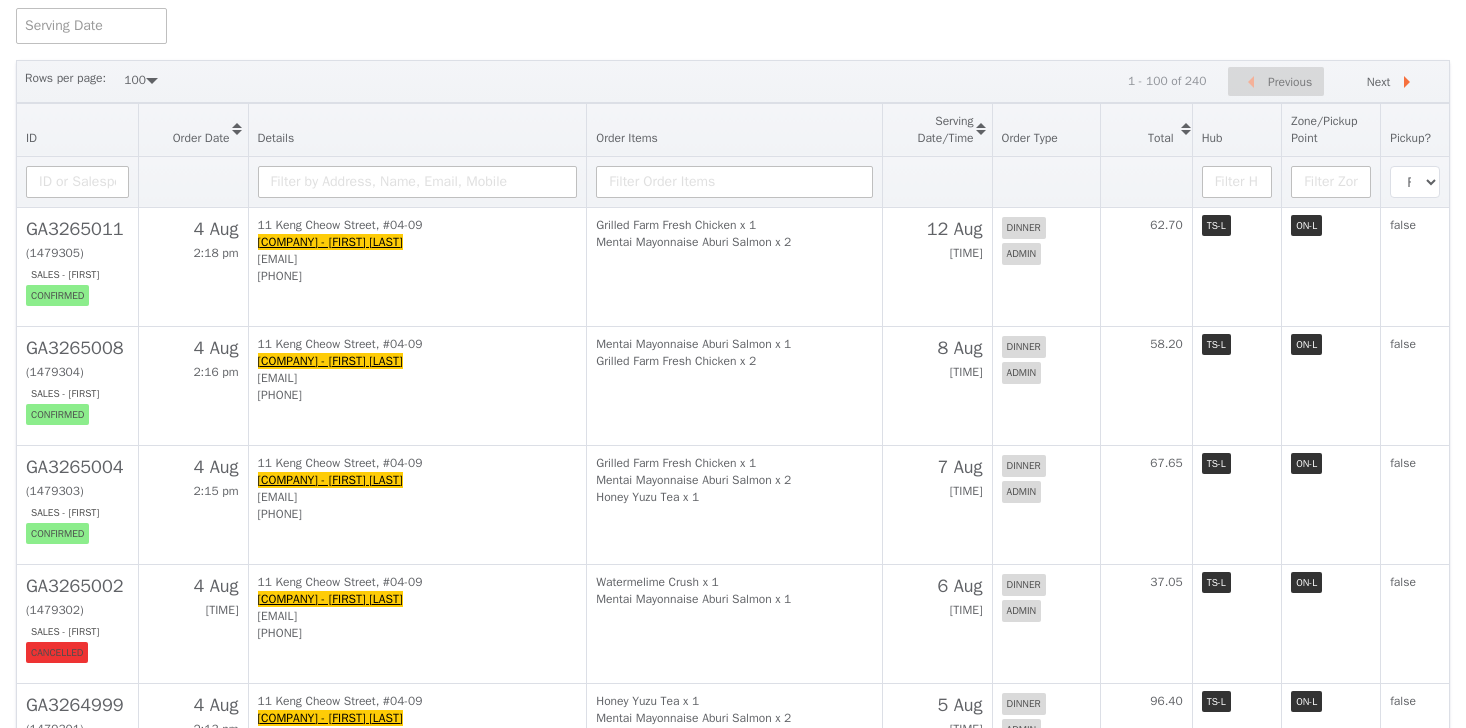 scroll, scrollTop: 223, scrollLeft: 0, axis: vertical 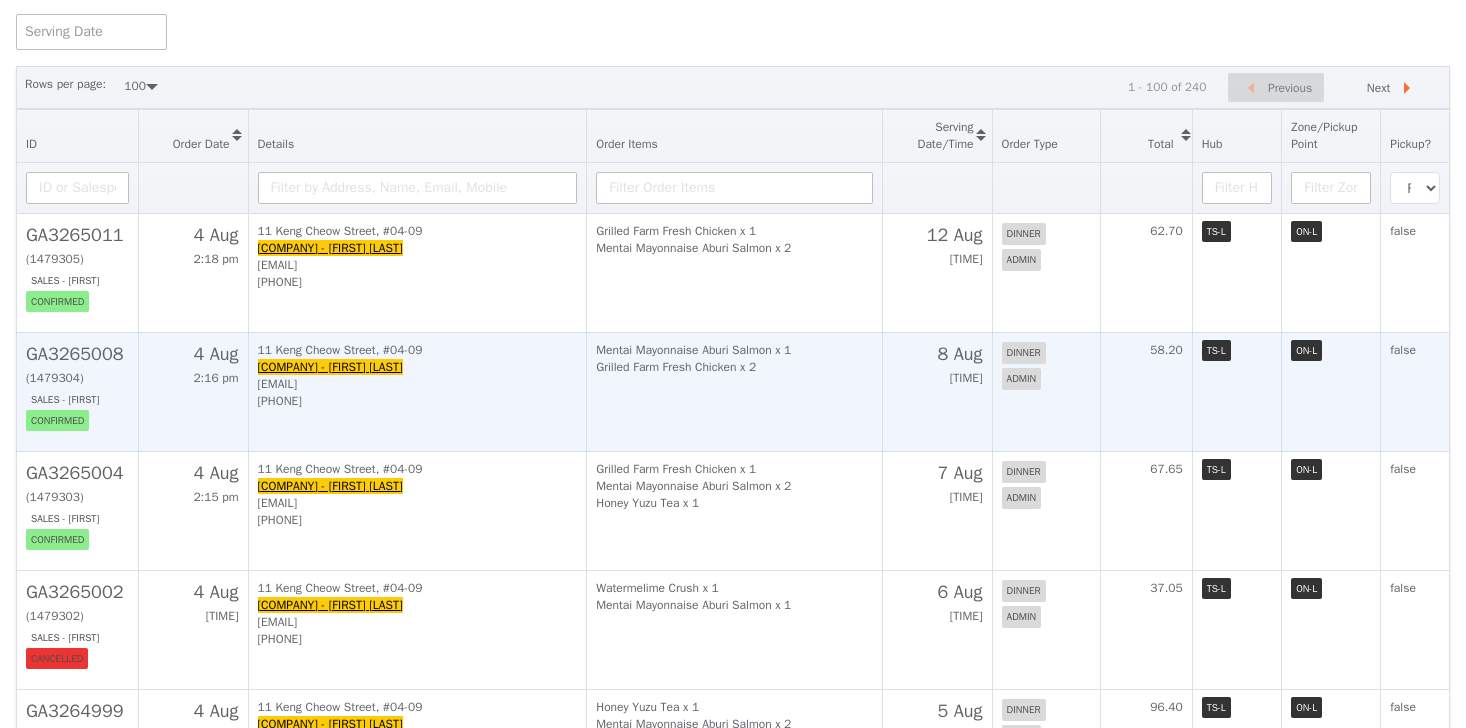 click on "[PHONE]" at bounding box center [418, 401] 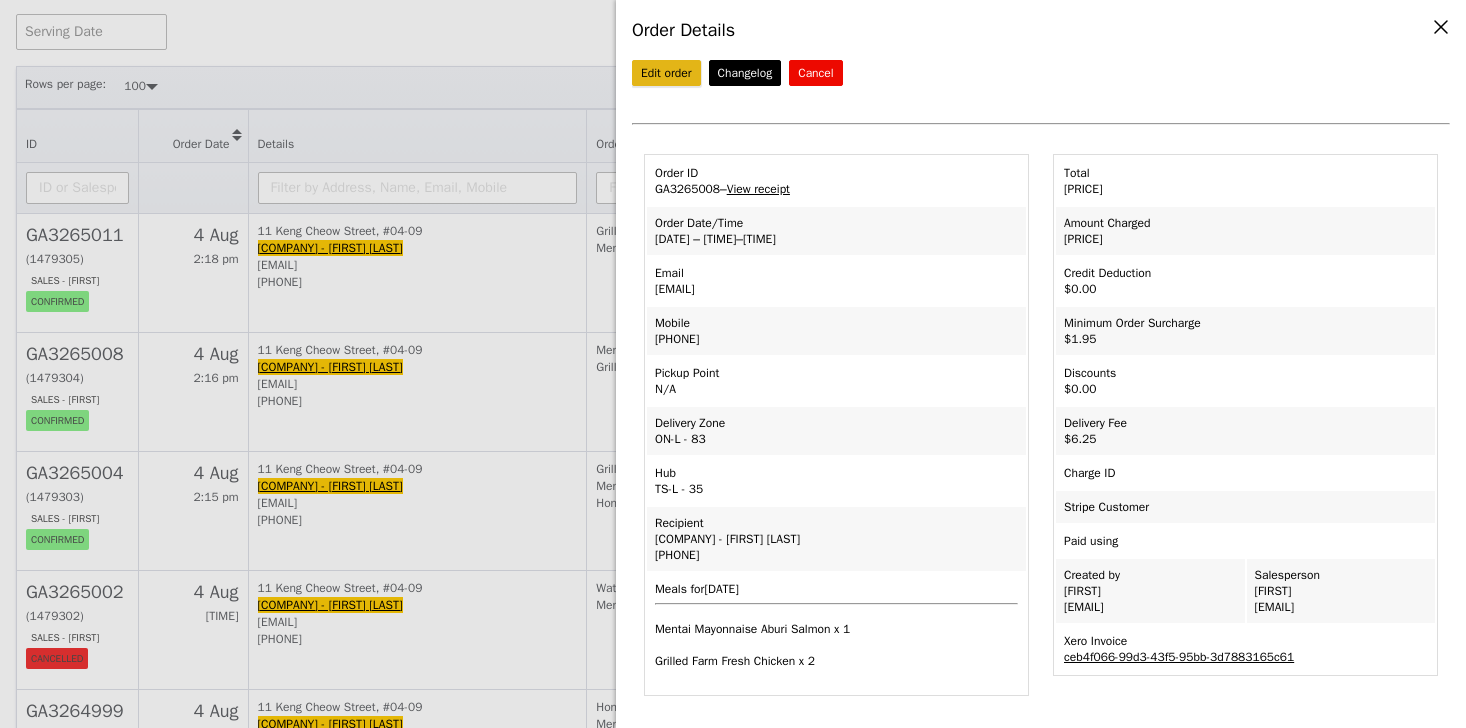 click on "Edit order" at bounding box center [666, 73] 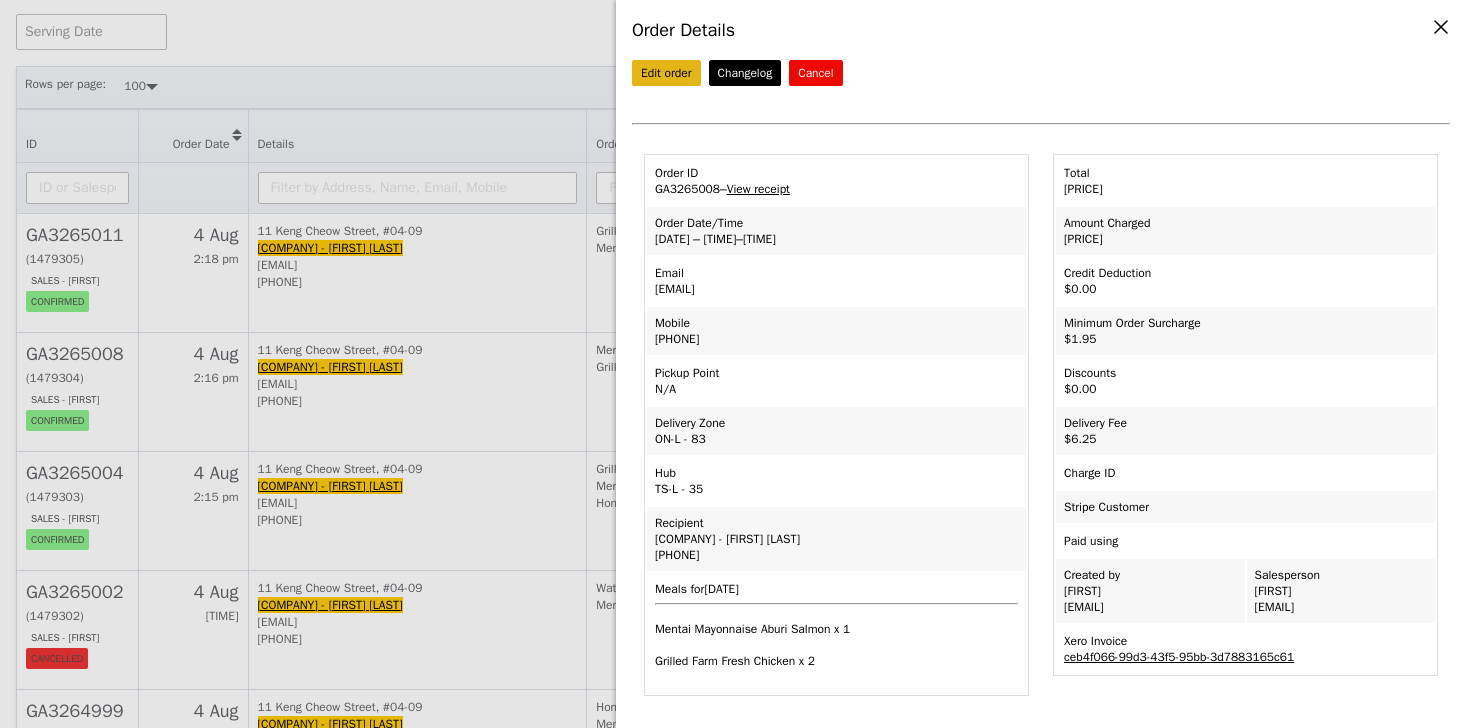 scroll, scrollTop: 0, scrollLeft: 0, axis: both 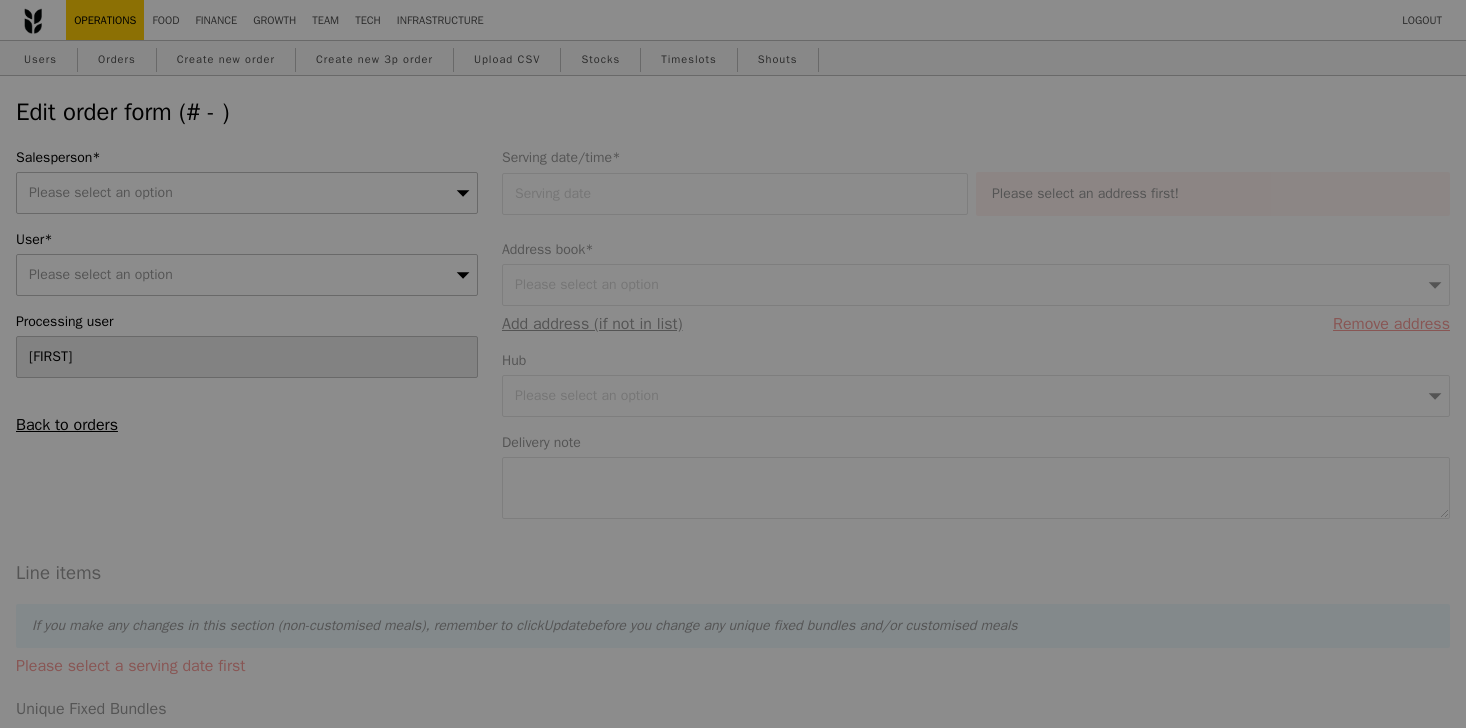 type on "[DAY] [MONTH] [YEAR]" 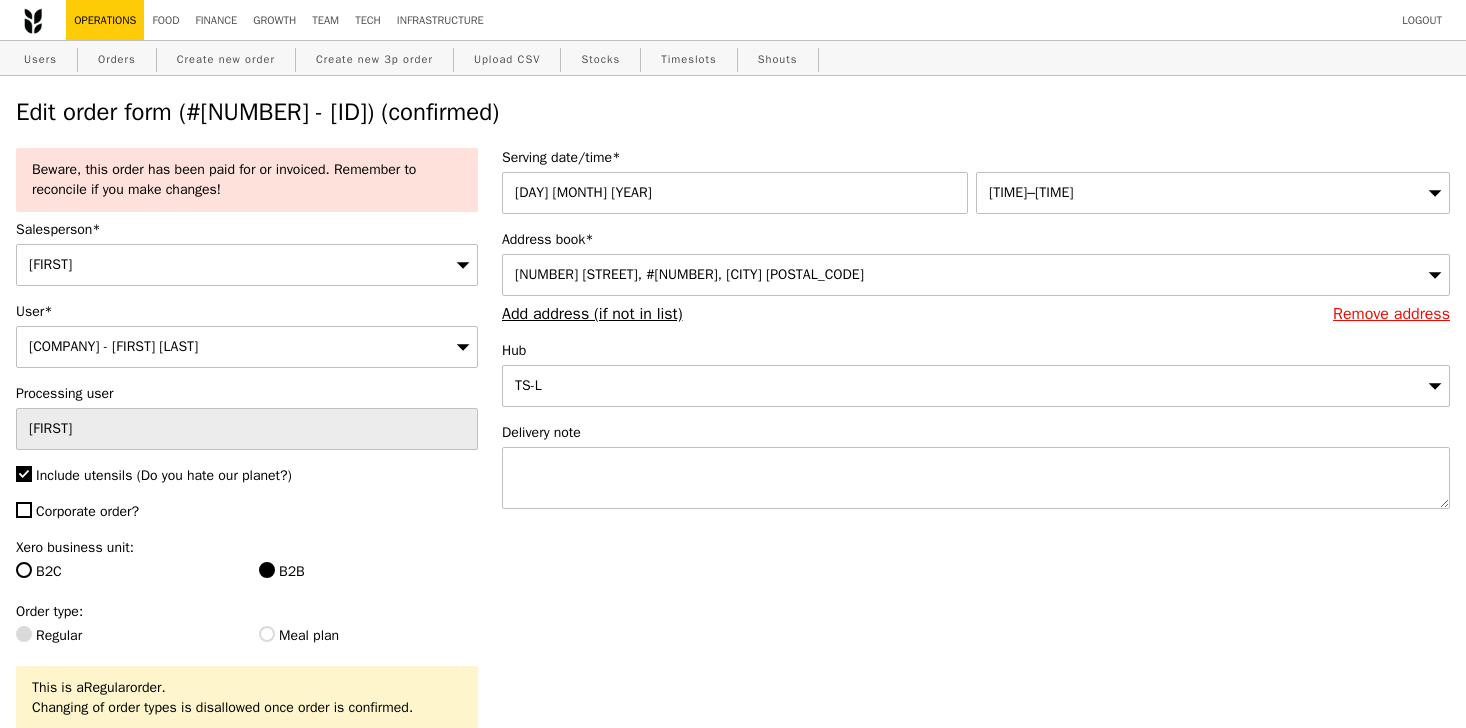 type on "Update" 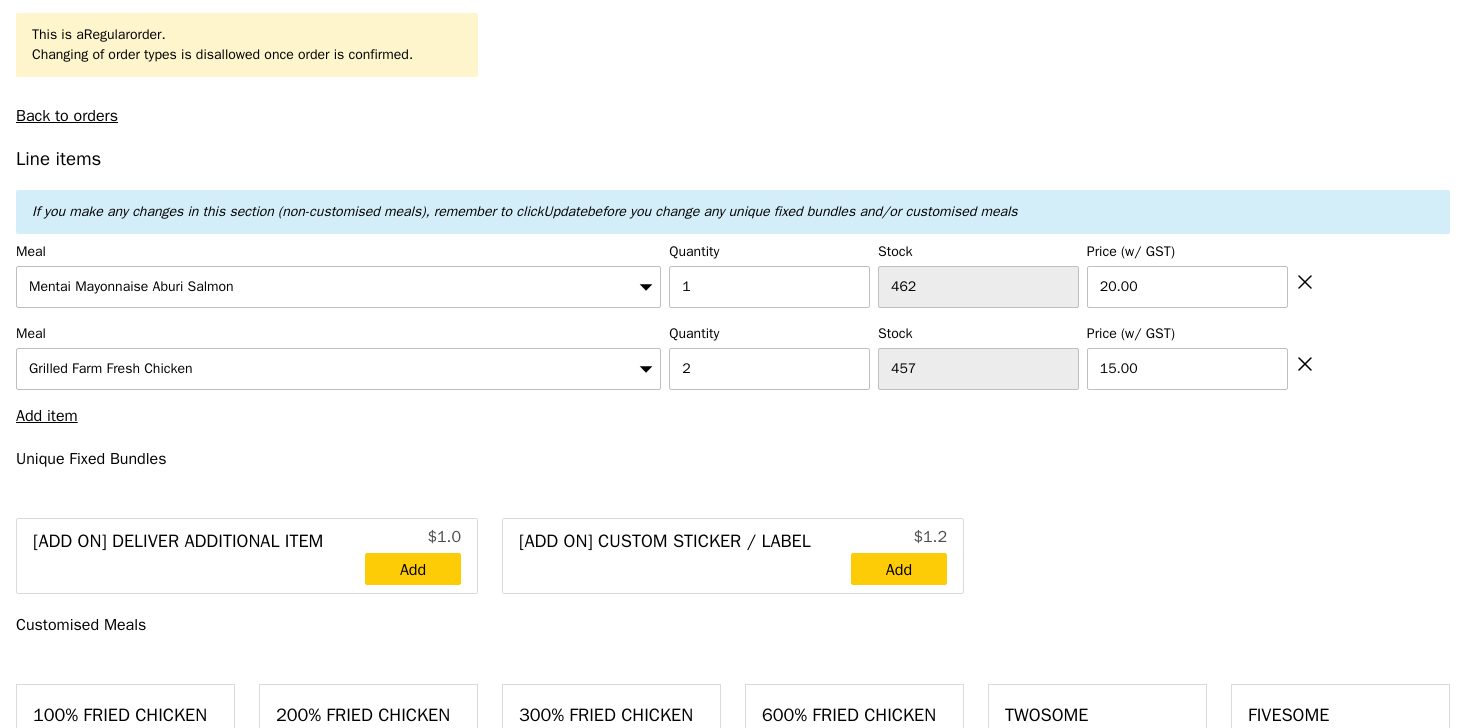 scroll, scrollTop: 665, scrollLeft: 0, axis: vertical 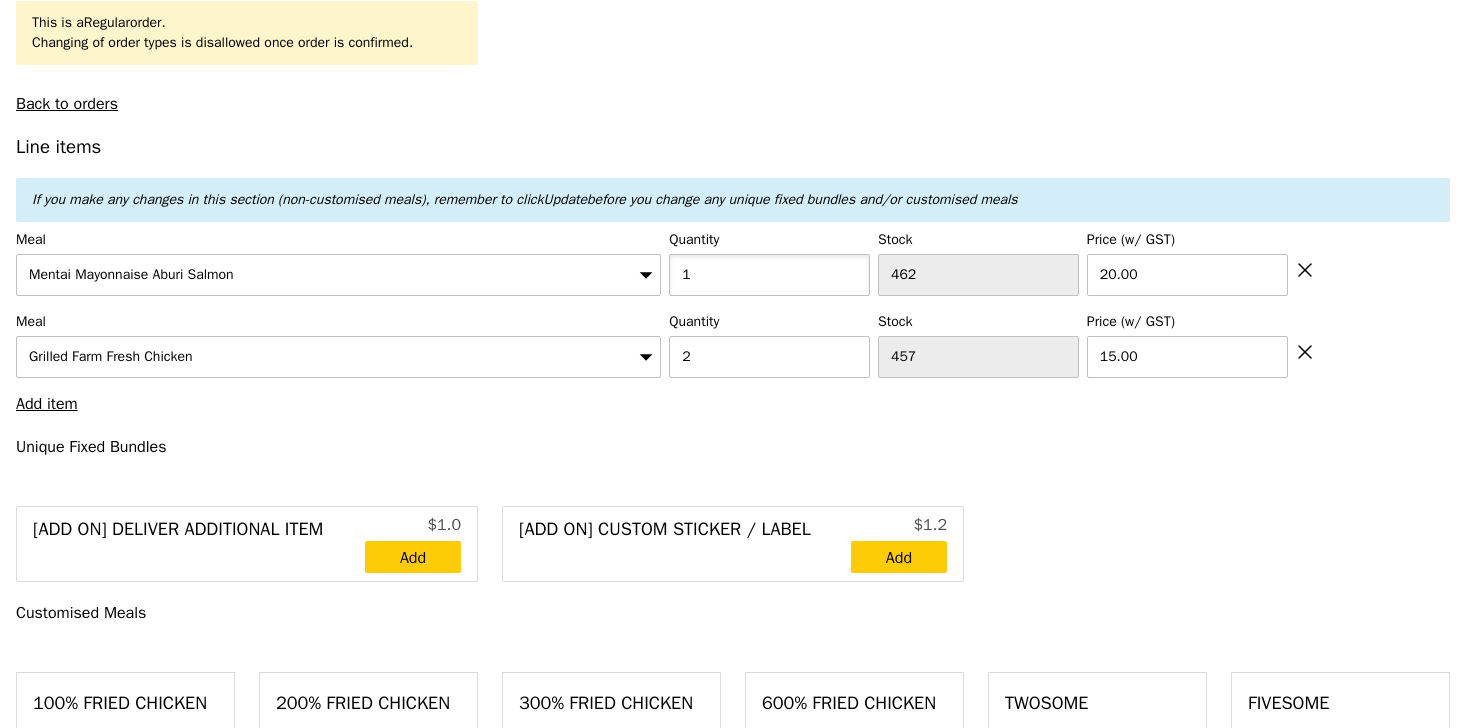 click on "1" at bounding box center (769, 275) 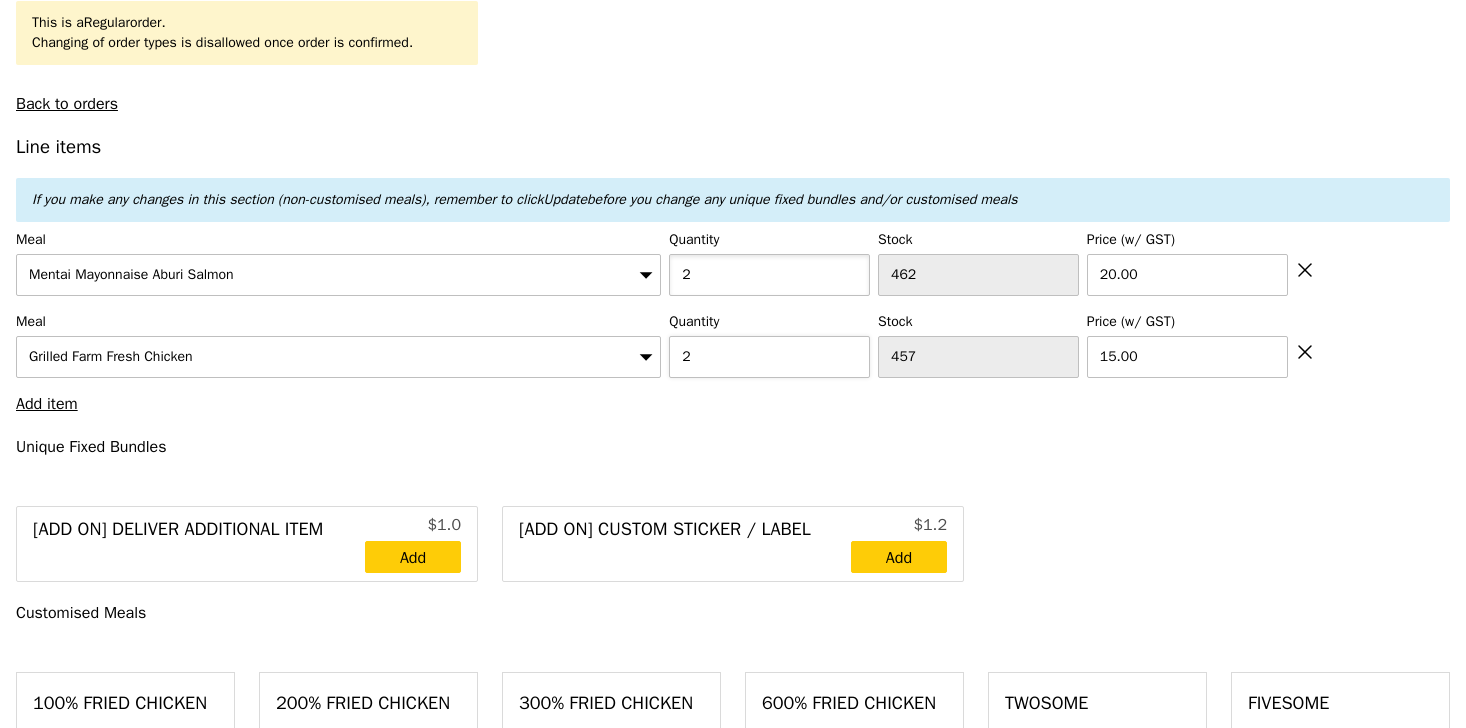 type on "2" 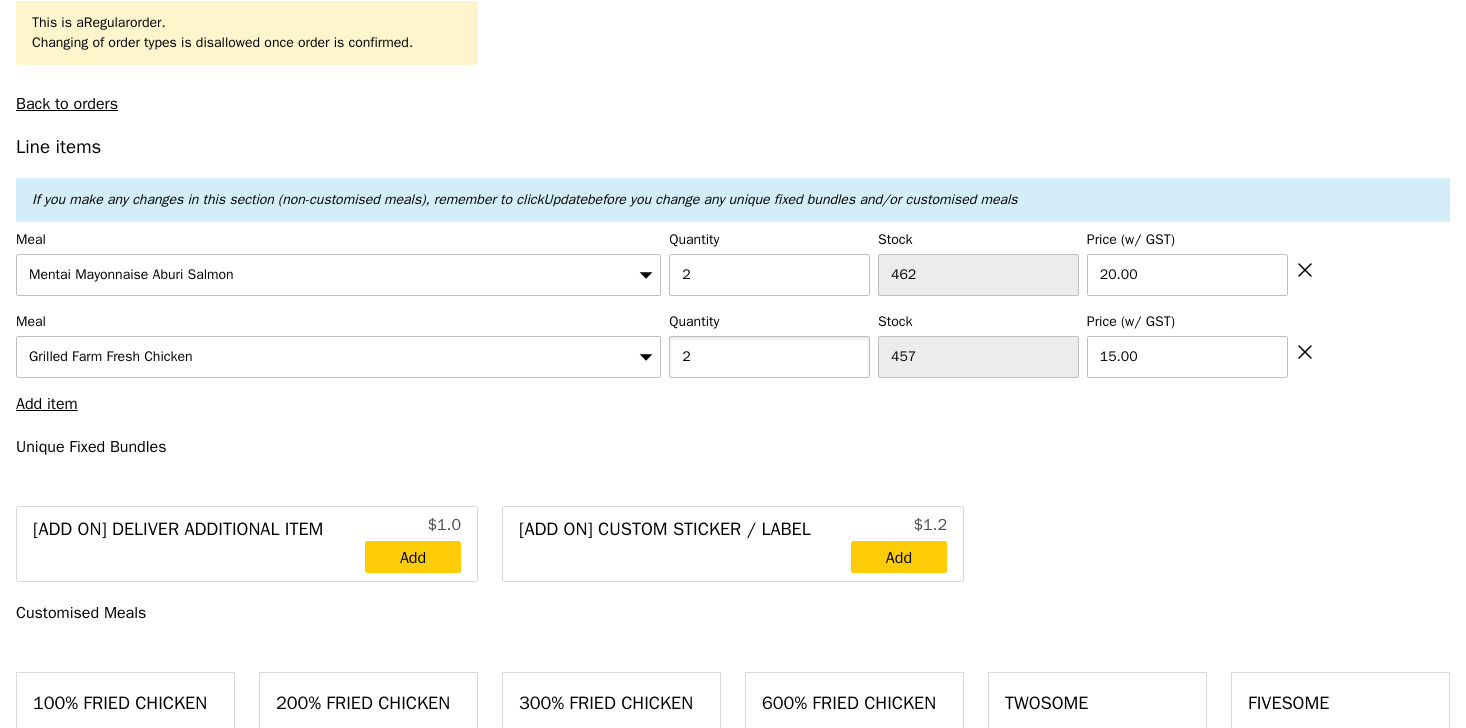 click on "2" at bounding box center (769, 357) 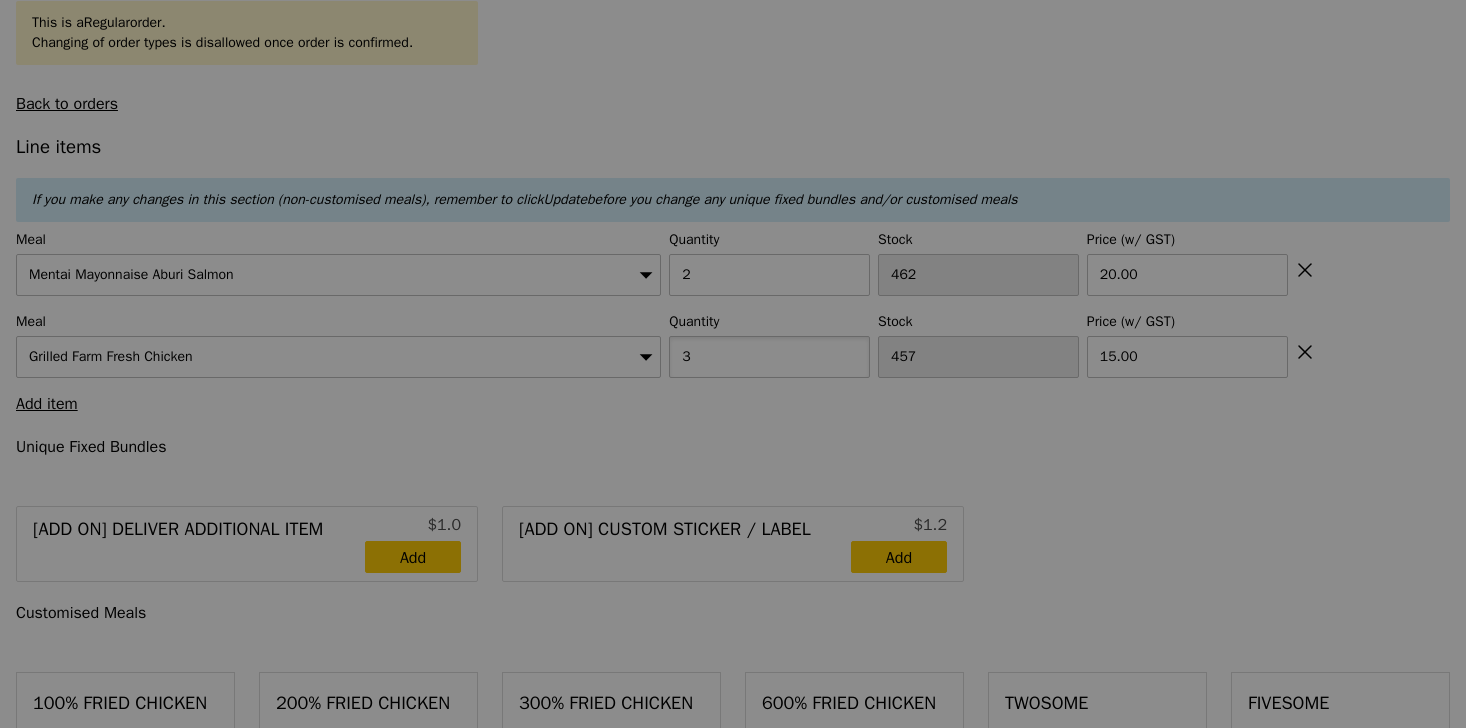 type on "3" 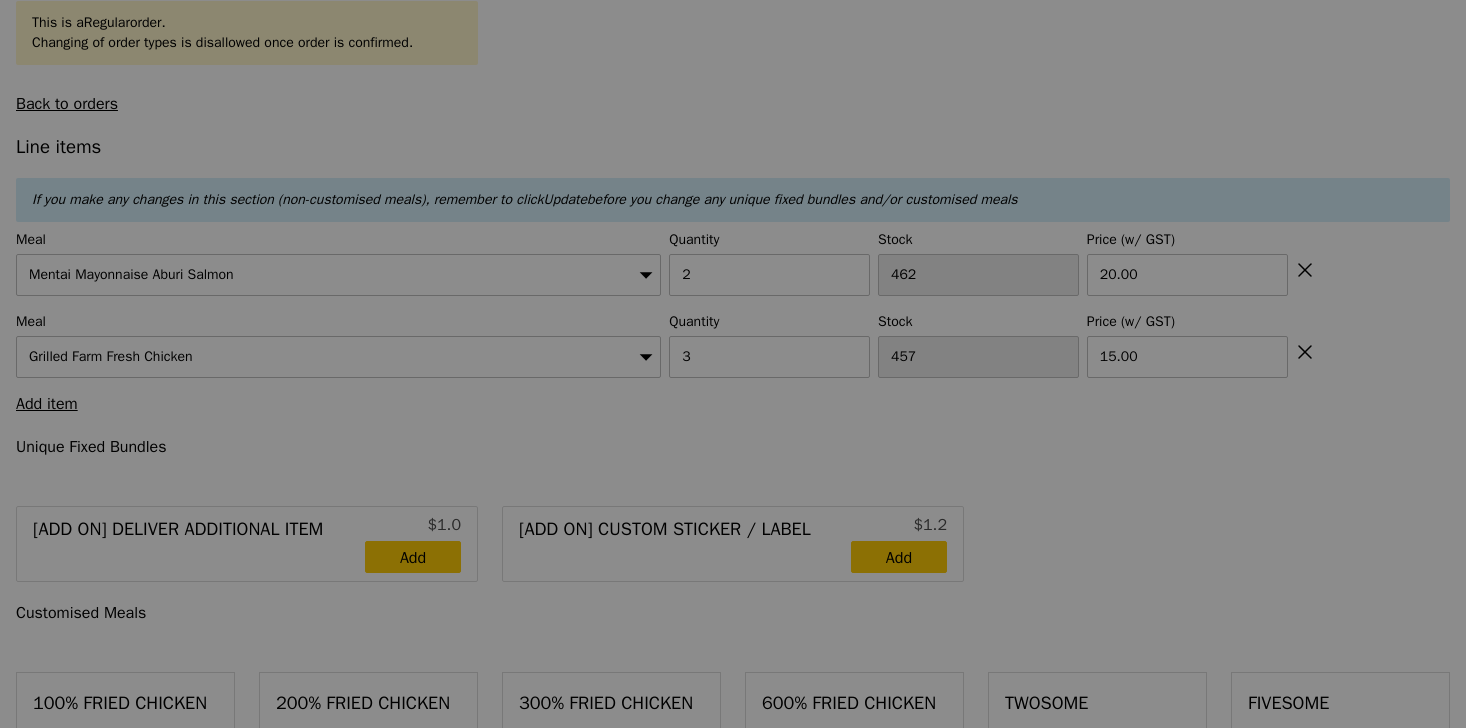 type on "0.00" 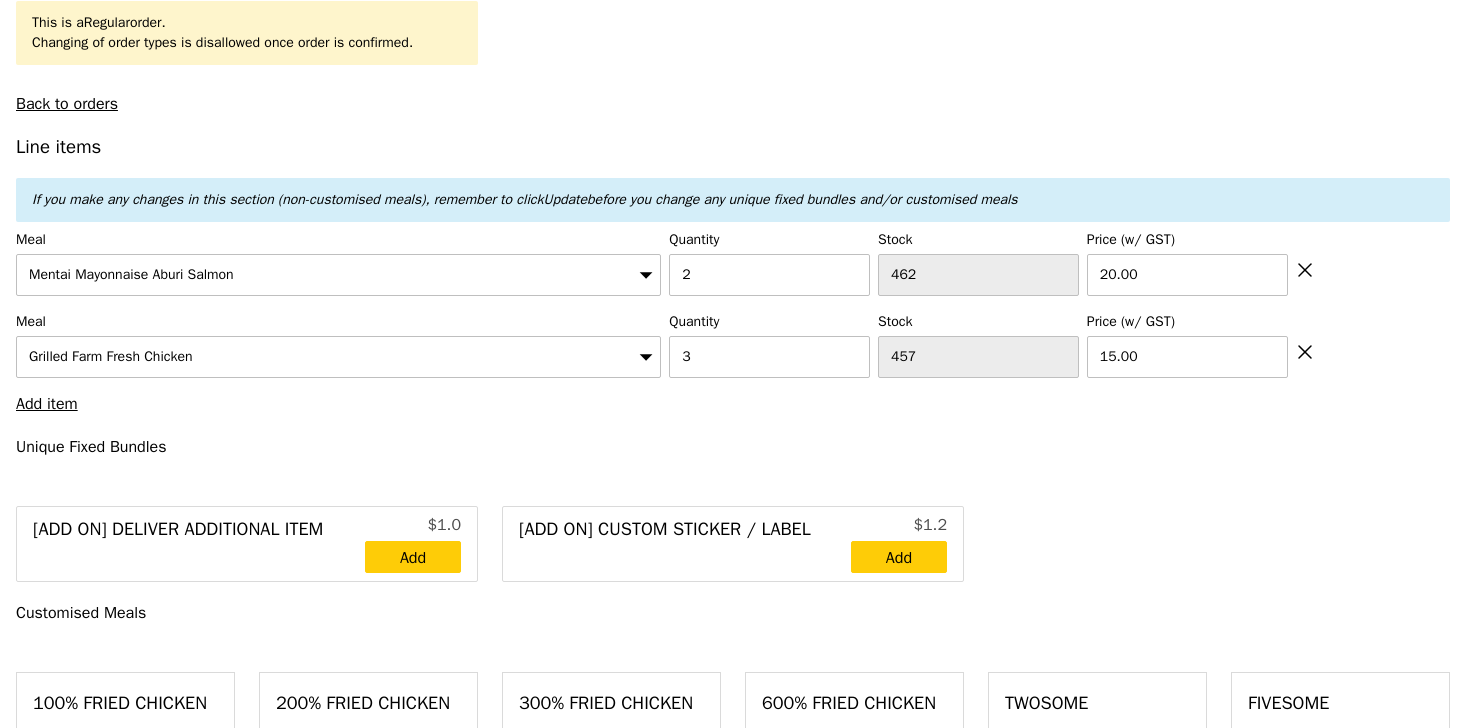 click on "Line items
If you make any changes in this section (non-customised meals), remember to click  Update  before you change any unique fixed bundles and/or customised meals
Meal
Mentai Mayonnaise Aburi Salmon
Quantity
2
Stock
462
Price (w/ GST)
20.00
Meal
Grilled Farm Fresh Chicken
Quantity
3
Stock
457
Price (w/ GST)
15.00
Add item
Unique Fixed Bundles
[Add on] Deliver Additional Item
$1.0
Add
[Add on] Custom Sticker / Label
$1.2
Add
Customised Meals
100% Fried Chicken
1 piece of boneless fried chicken thigh
$3.
95
Add
200% Fried Chicken
$7.
$9." at bounding box center (733, 2441) 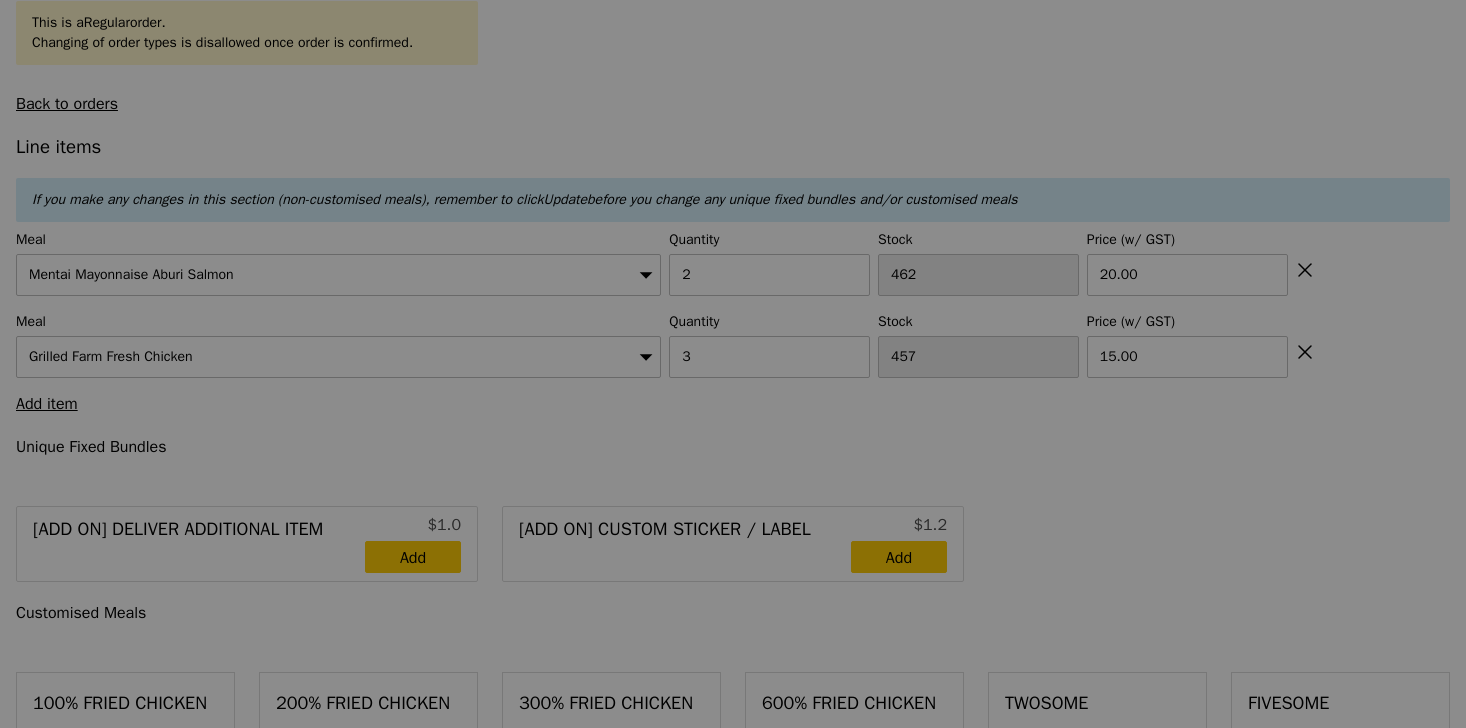 type on "3.62" 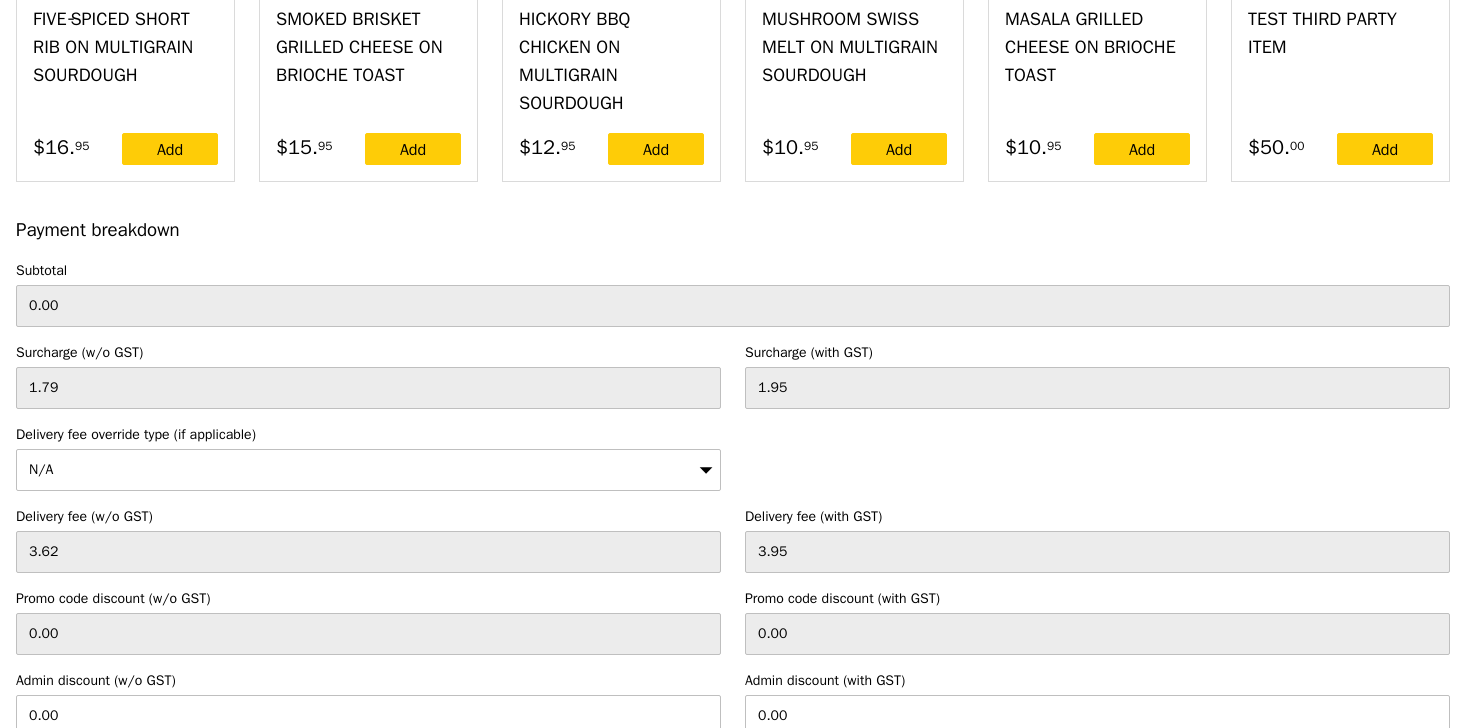 scroll, scrollTop: 5537, scrollLeft: 0, axis: vertical 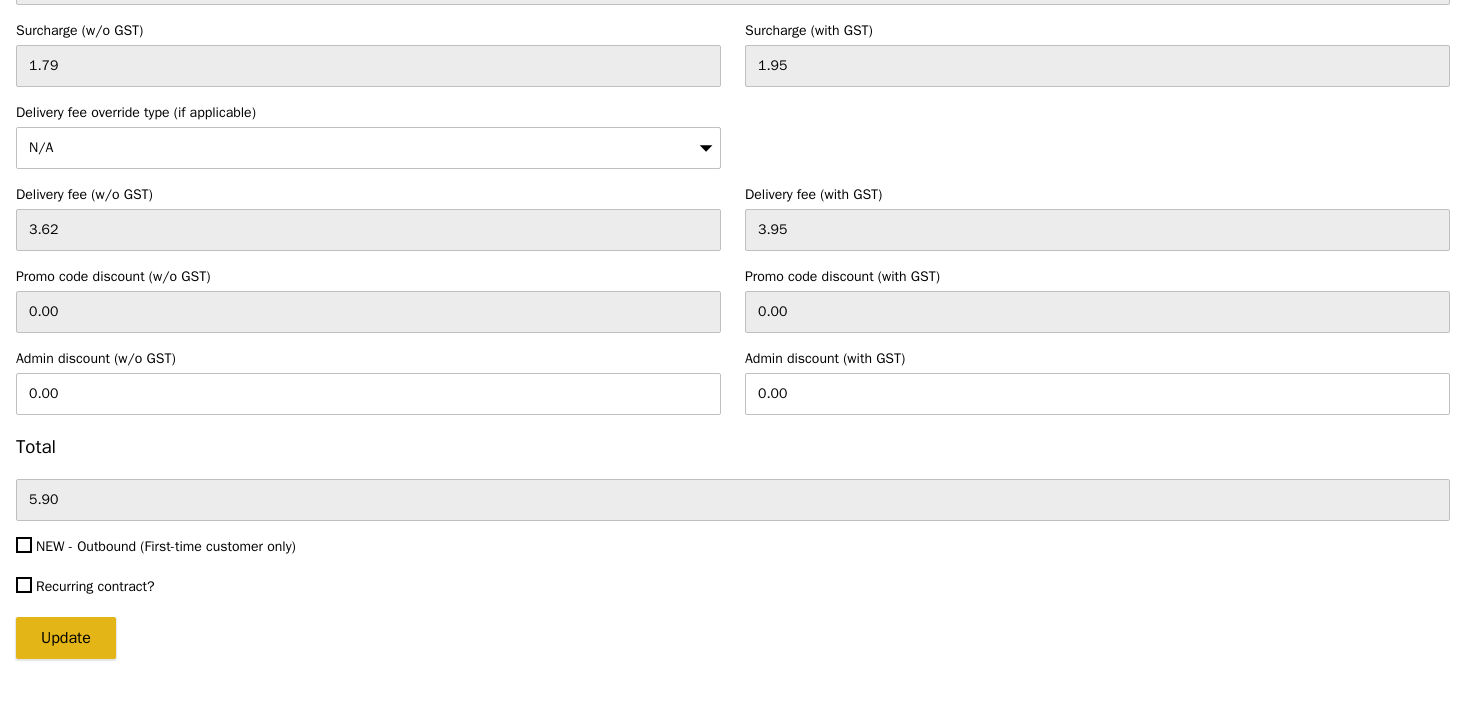 click on "Update" at bounding box center [66, 638] 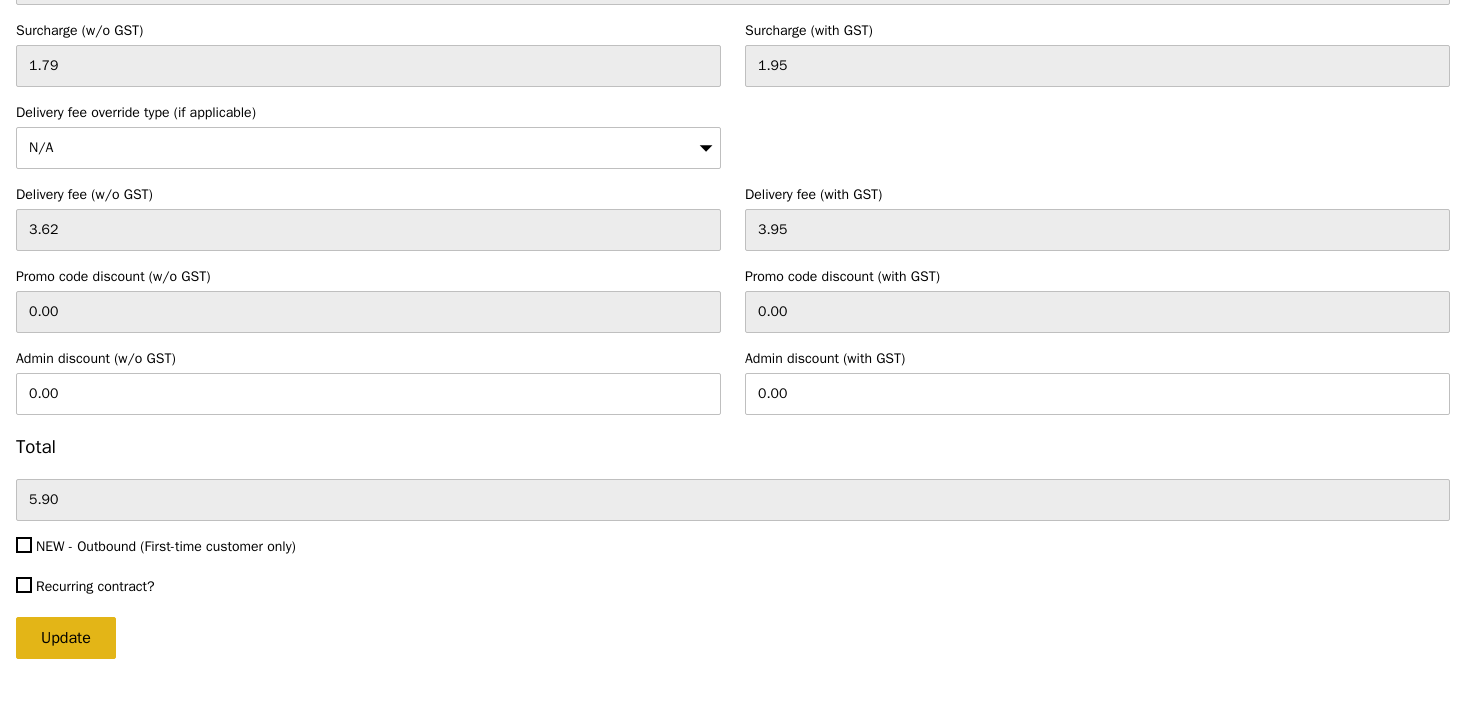type on "Loading..." 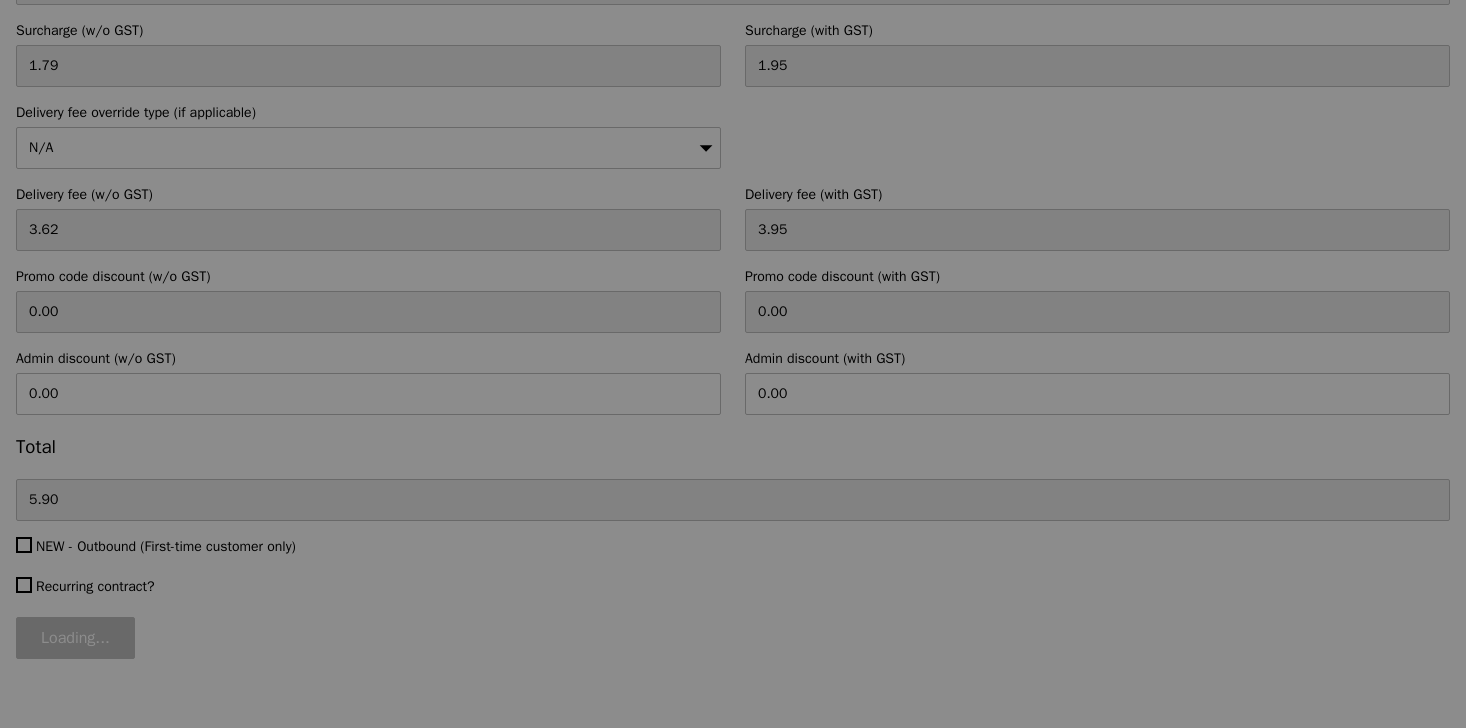 type on "85.00" 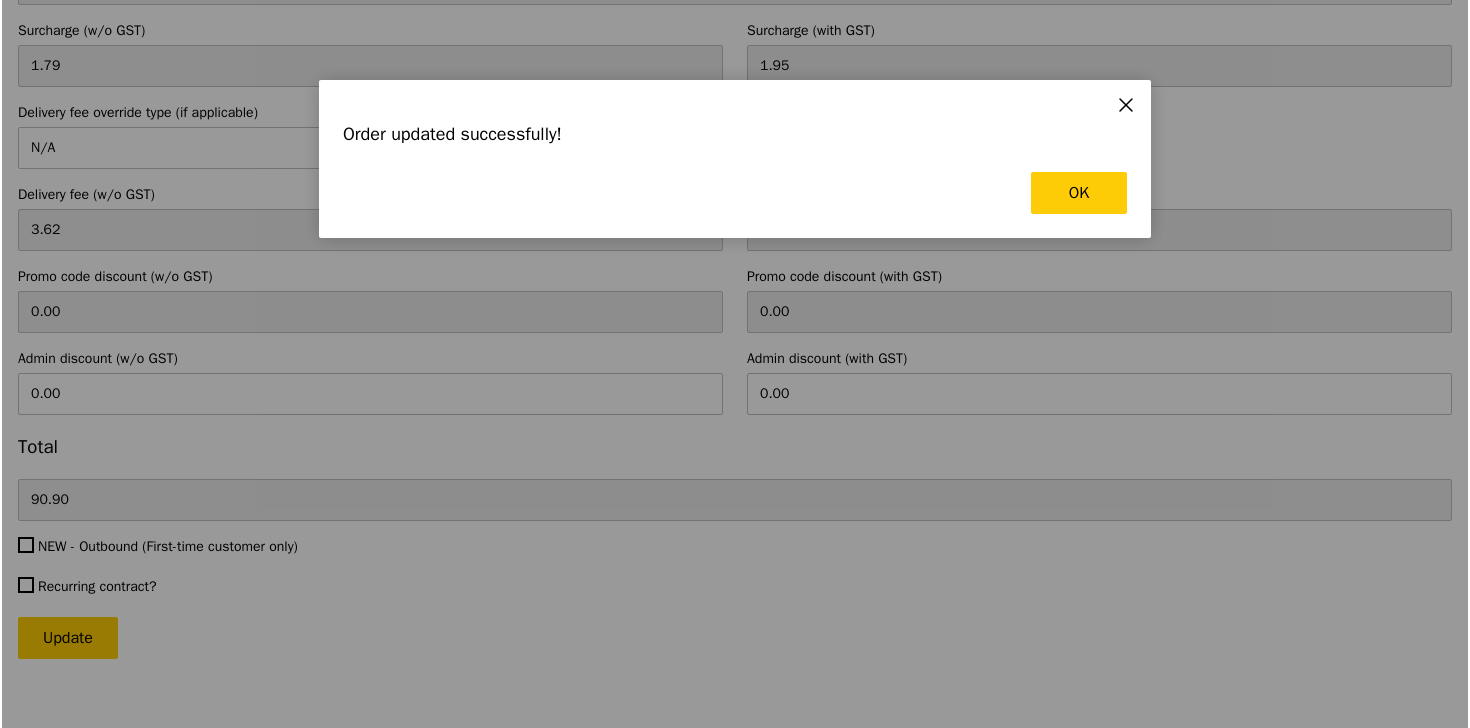 scroll, scrollTop: 0, scrollLeft: 0, axis: both 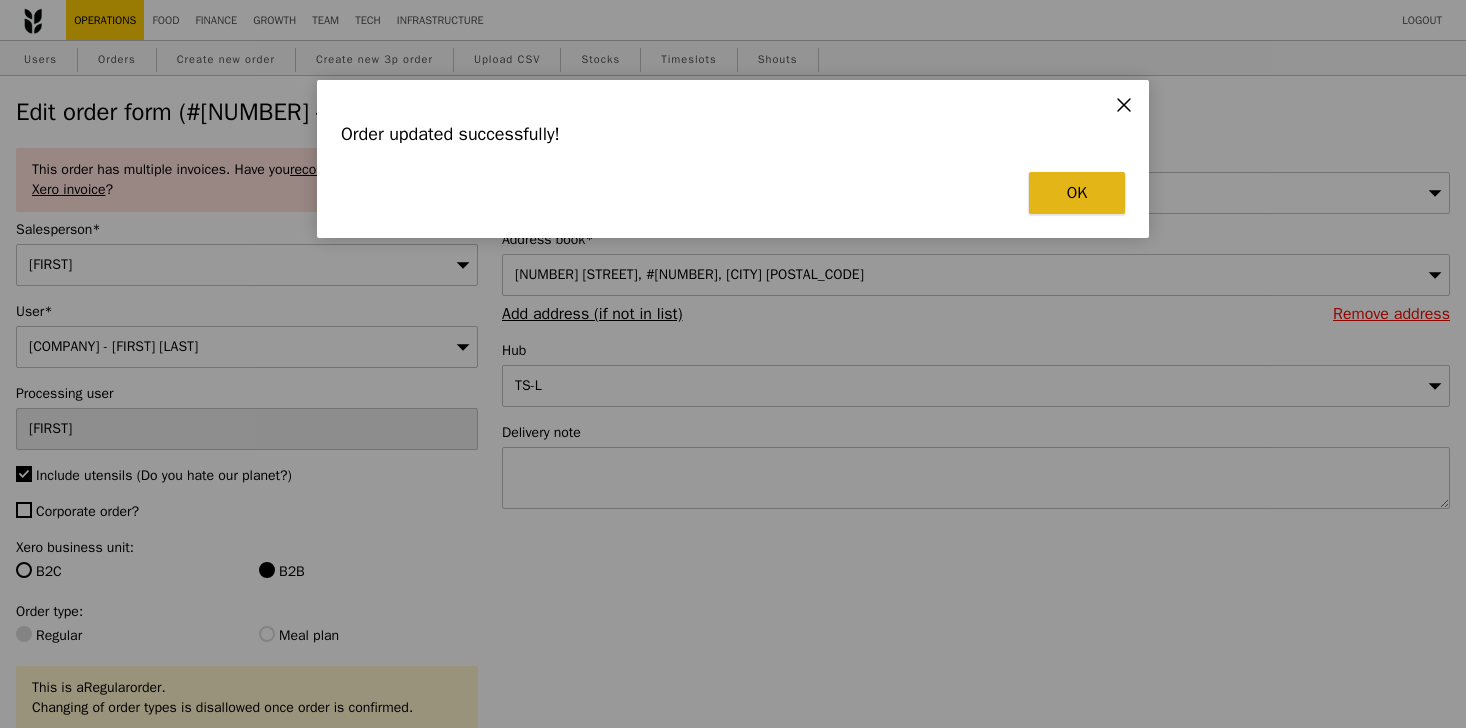 click on "OK" at bounding box center (1077, 193) 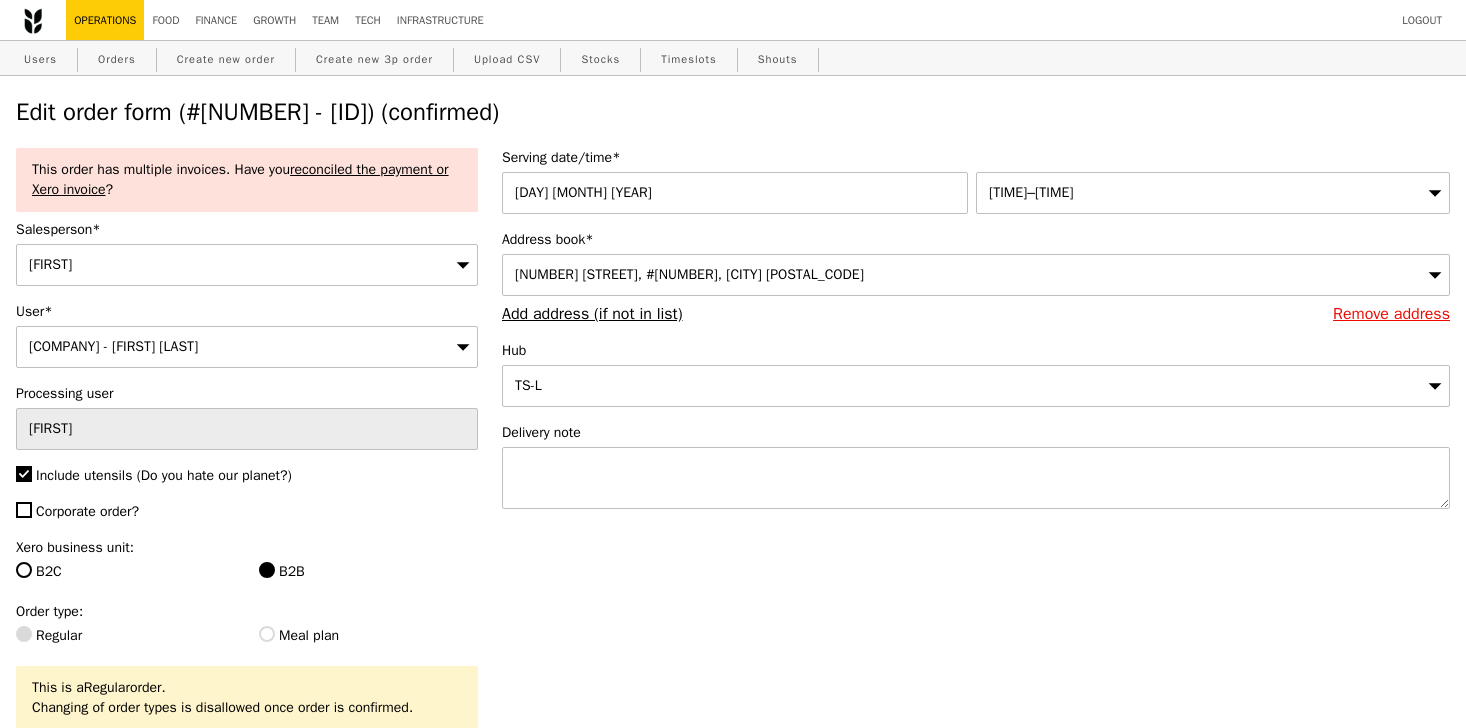 click on "Edit order form (#[NUMBER] - [ID])
(confirmed)" at bounding box center [733, 112] 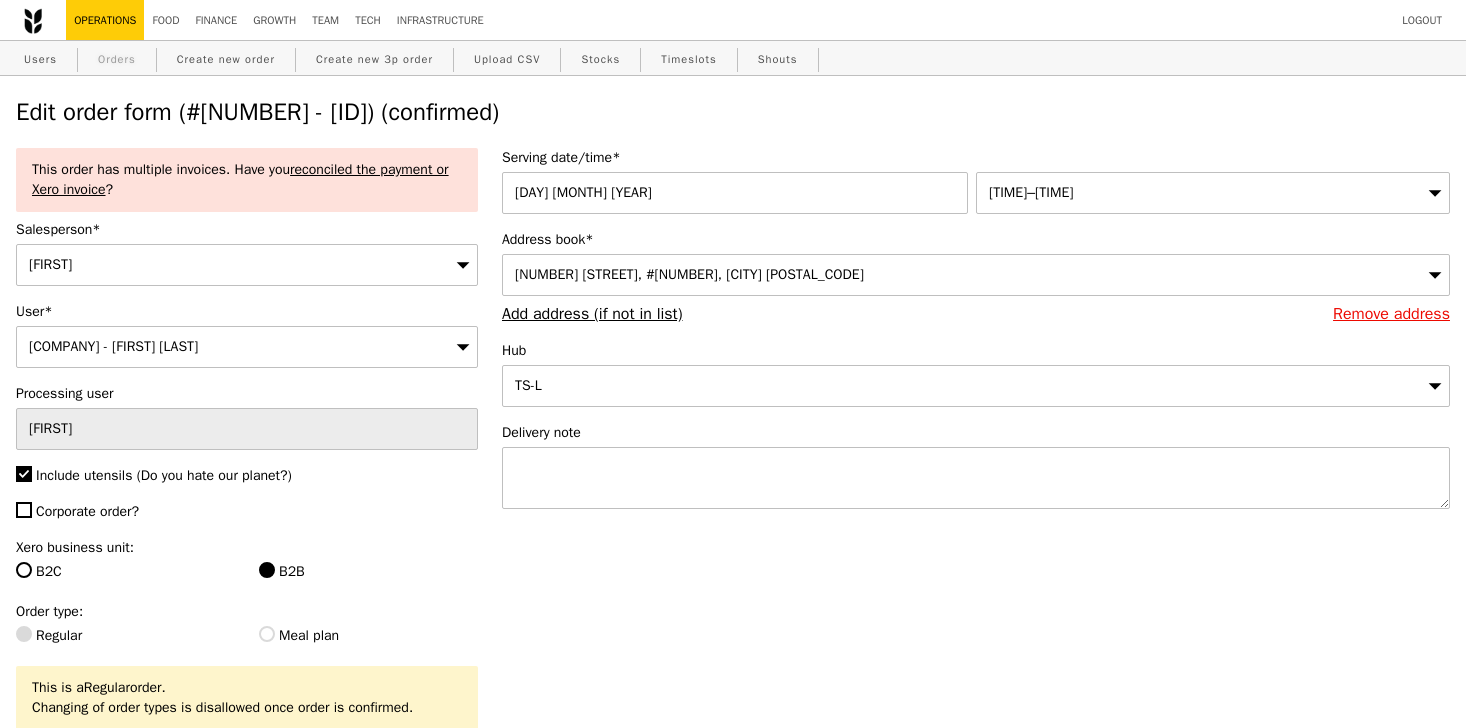 click on "Orders" at bounding box center (117, 59) 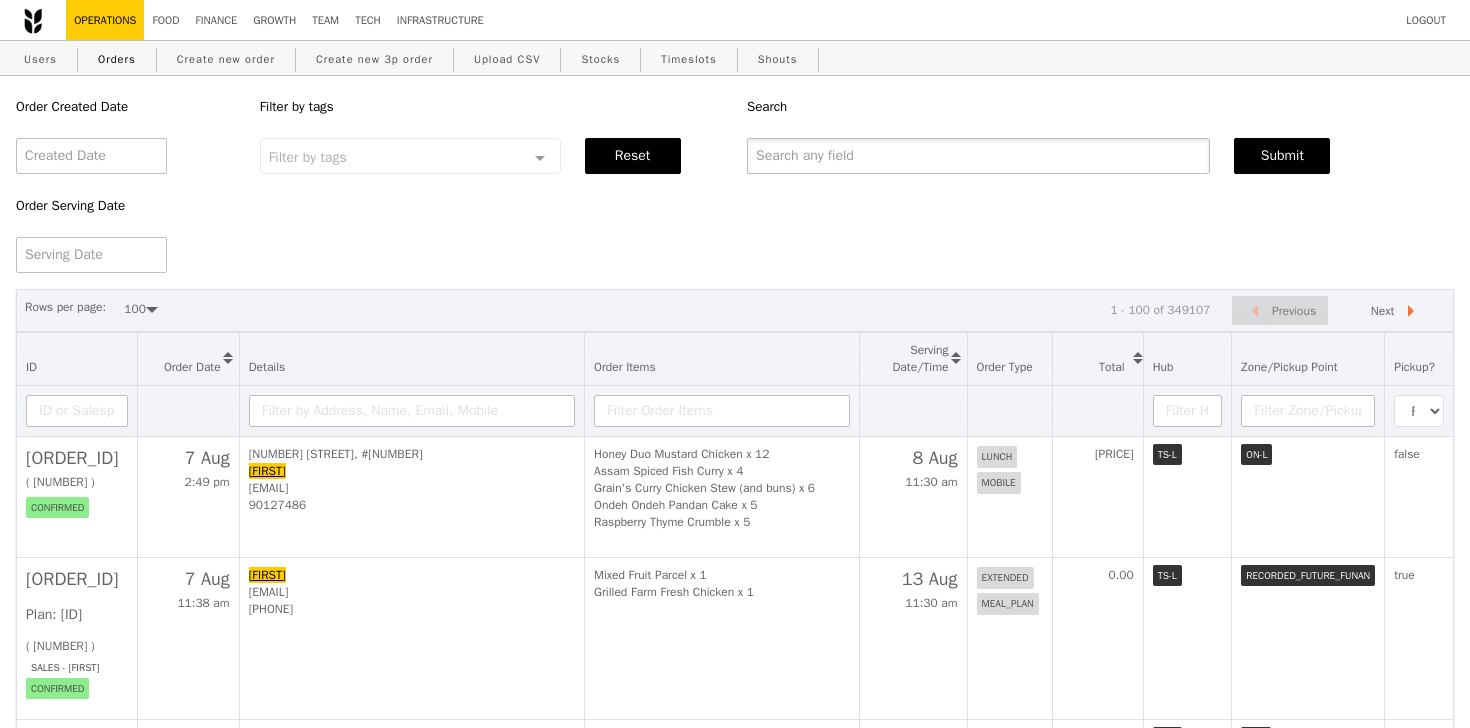 click at bounding box center (978, 156) 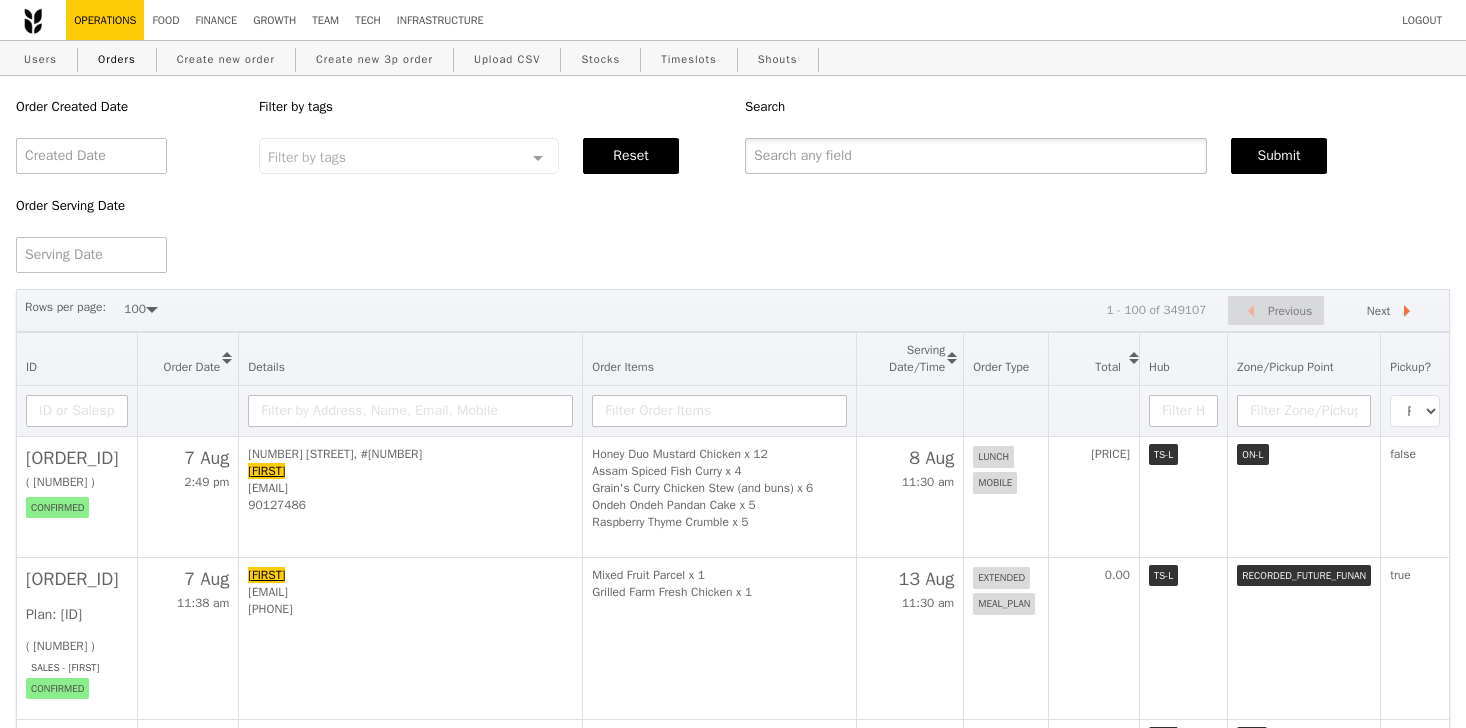 paste on "GA3265008" 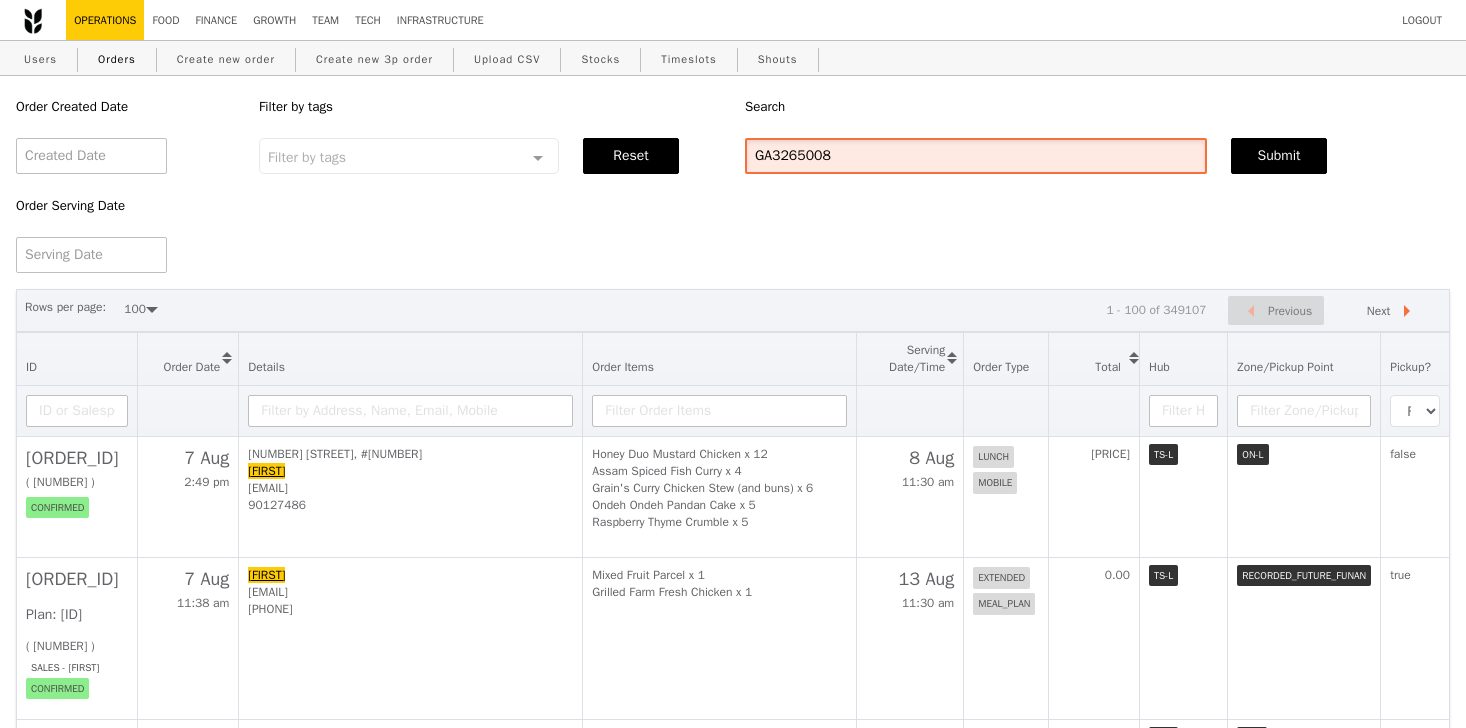 type on "GA3265008" 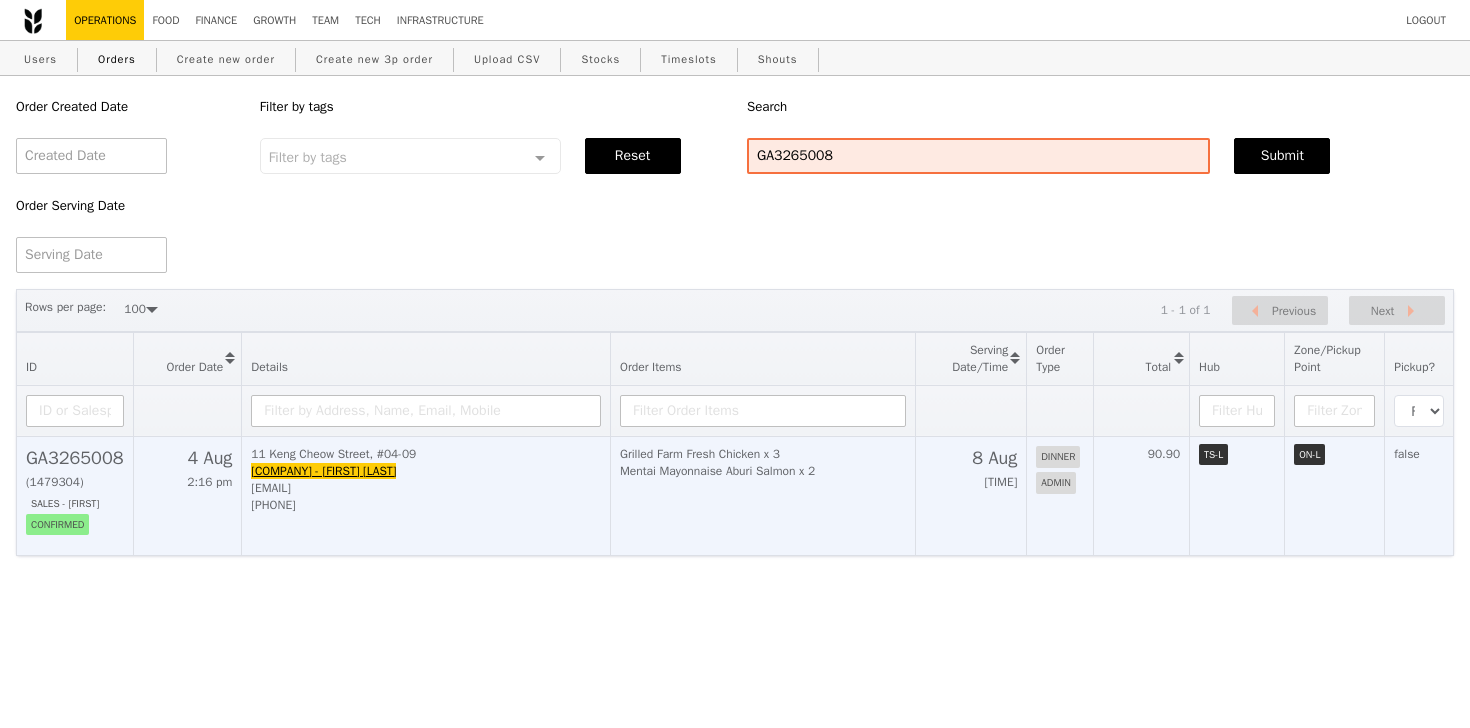 click on "[PHONE]" at bounding box center (426, 505) 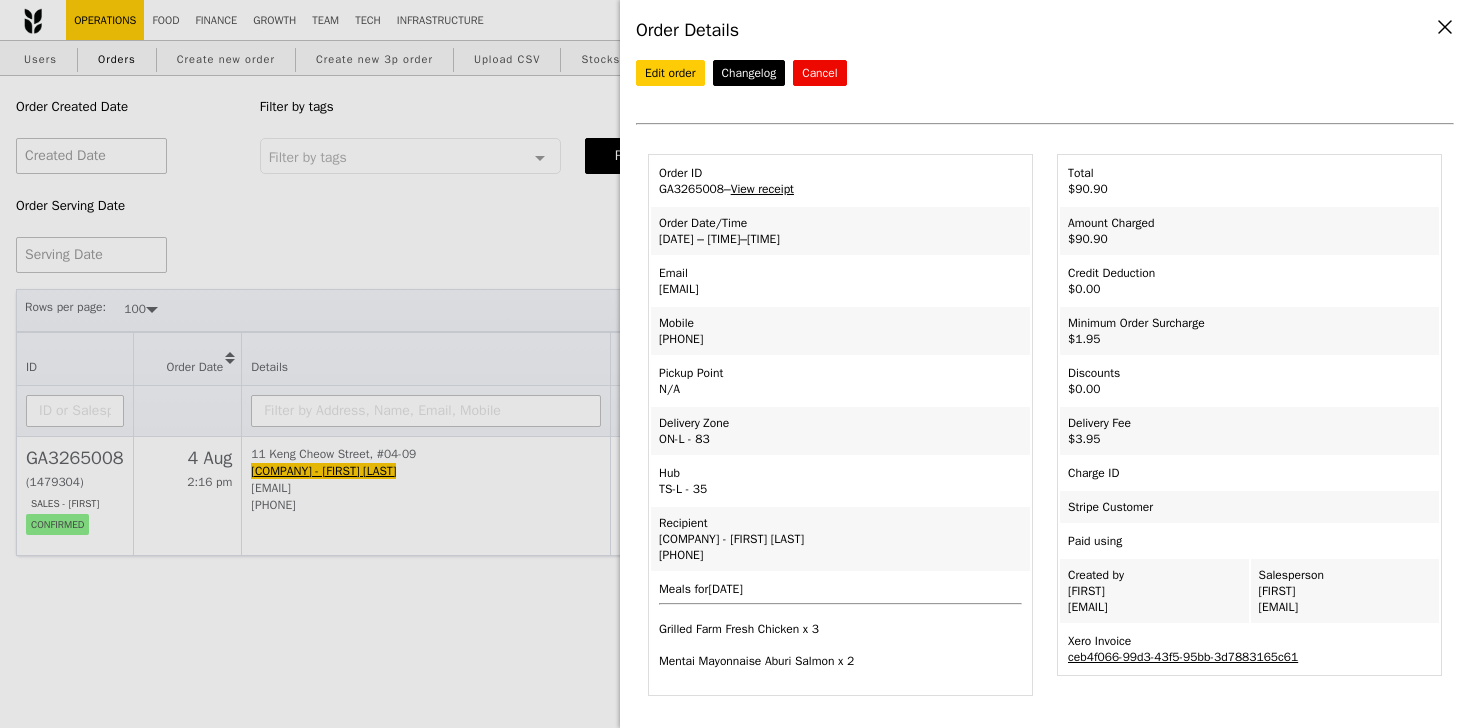 click on "View receipt" at bounding box center (762, 189) 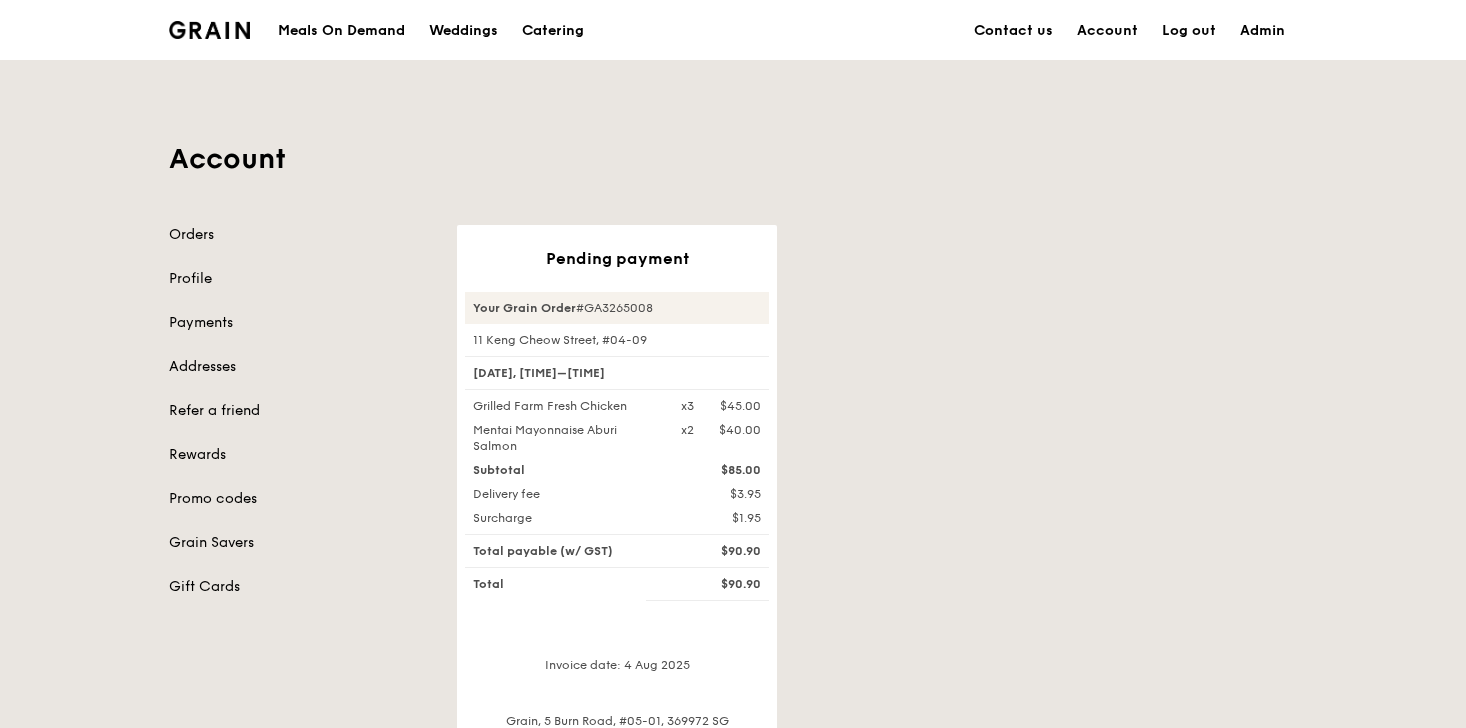 scroll, scrollTop: 0, scrollLeft: 0, axis: both 